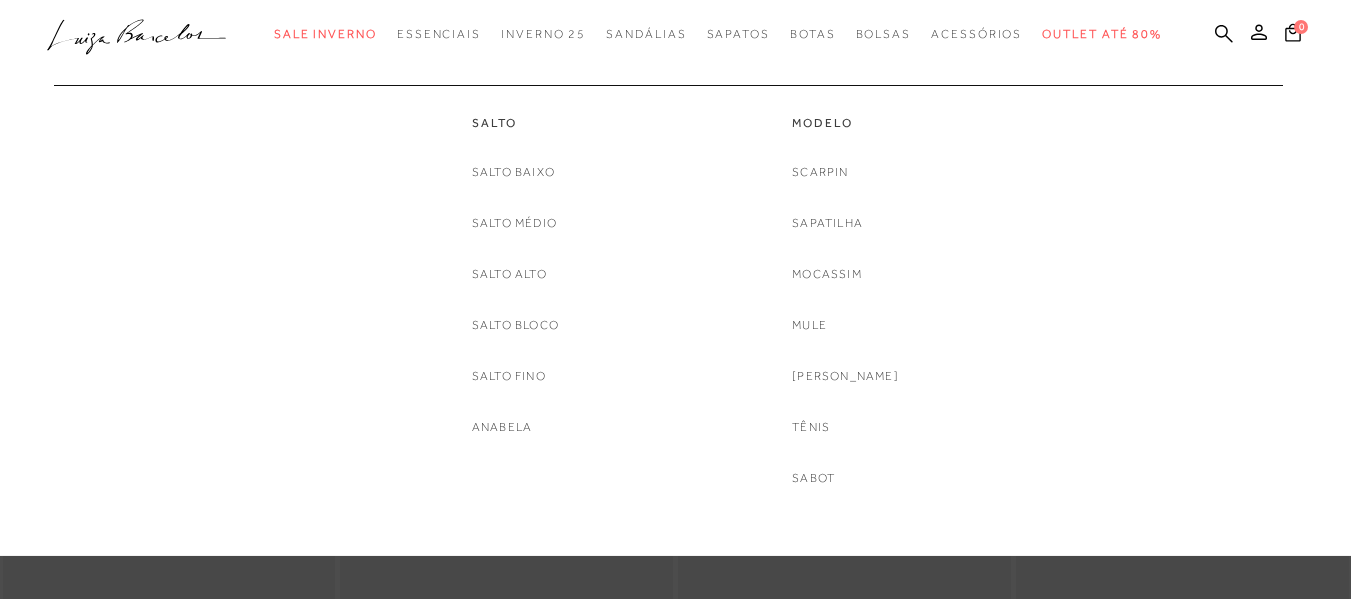 scroll, scrollTop: 0, scrollLeft: 0, axis: both 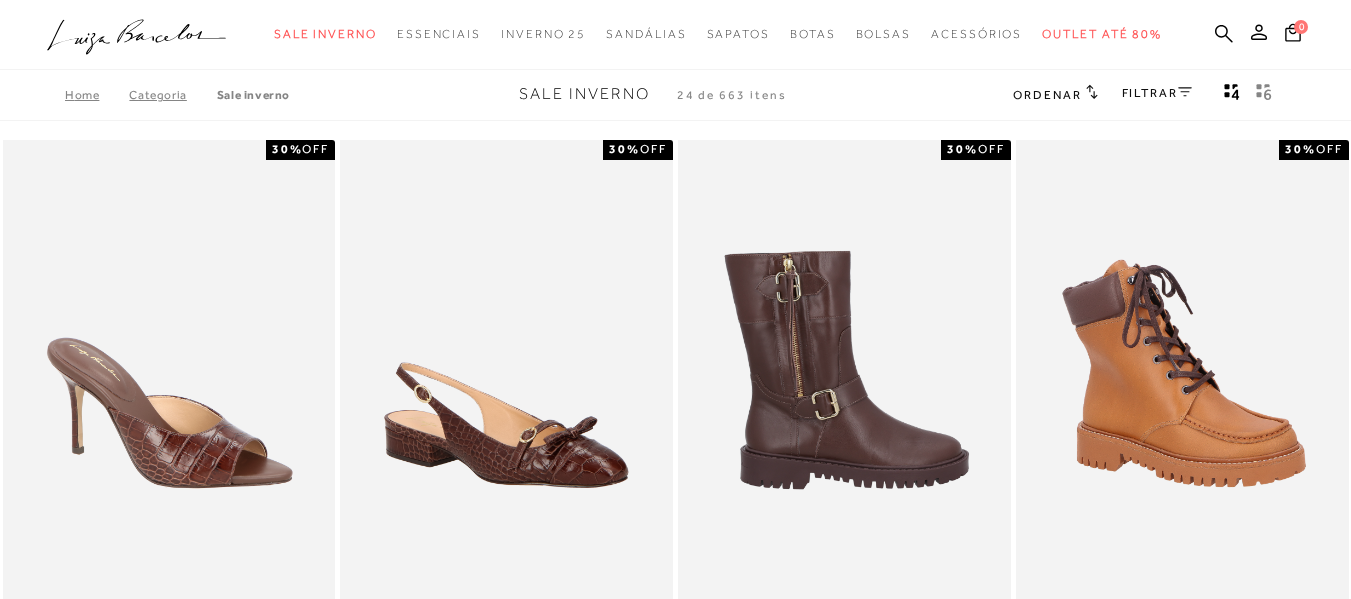 click at bounding box center (845, 389) 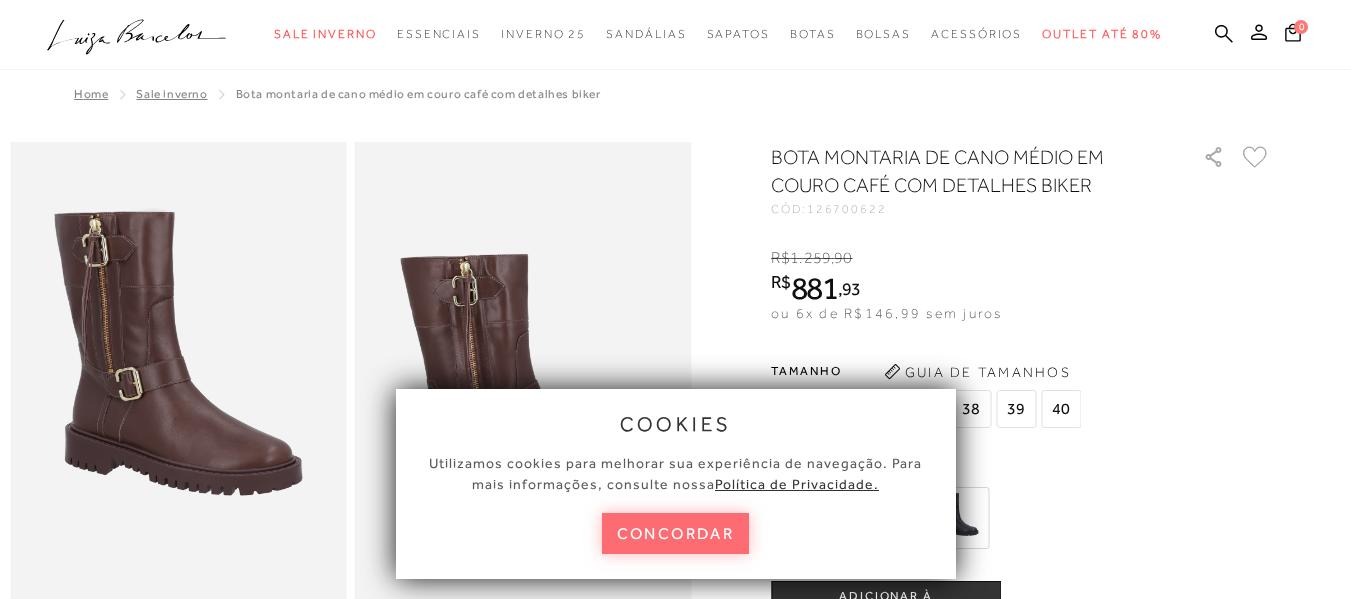 click on "concordar" at bounding box center [676, 533] 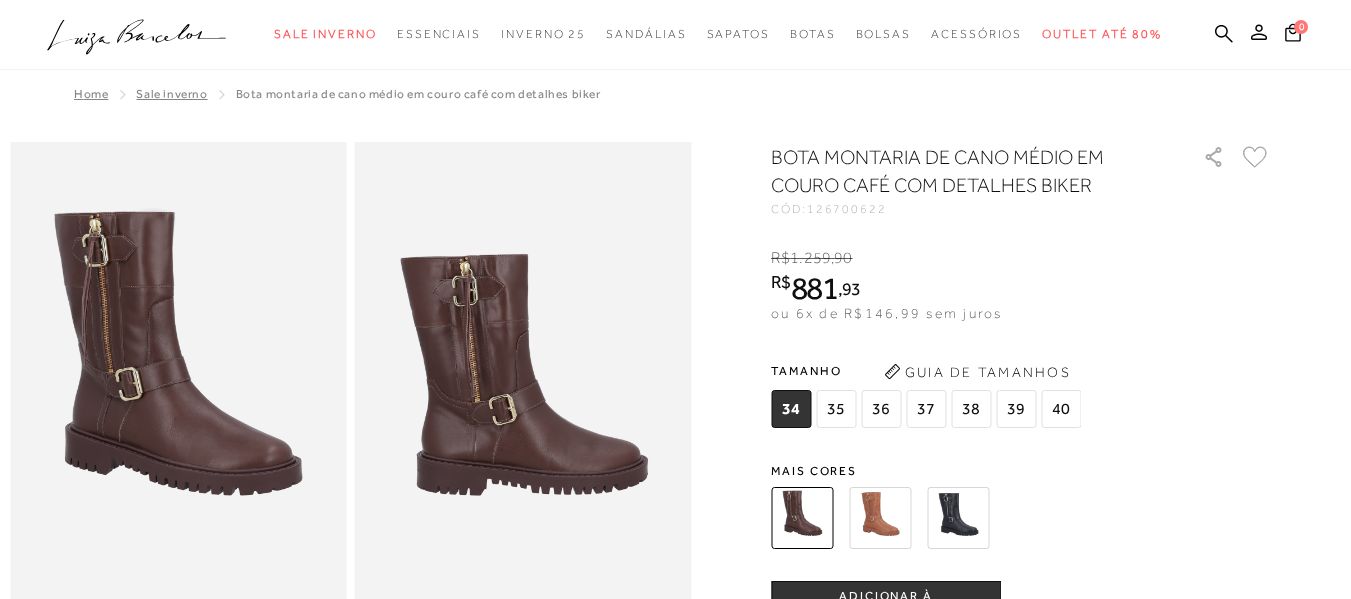 click at bounding box center [958, 518] 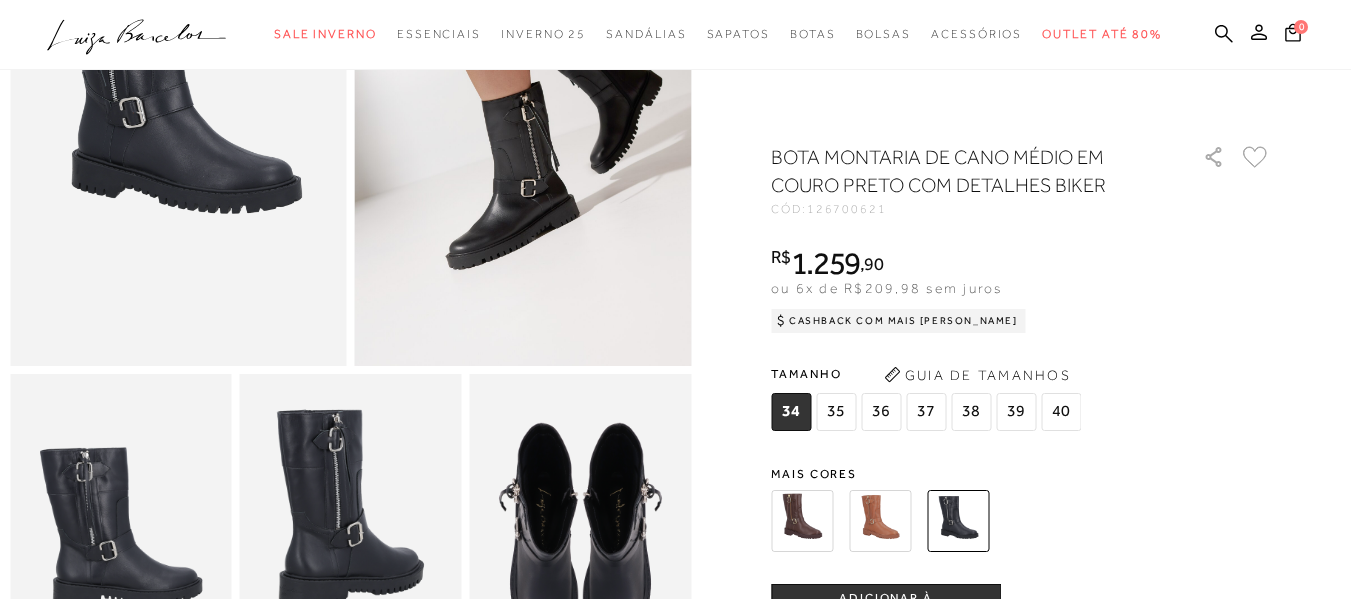 scroll, scrollTop: 0, scrollLeft: 0, axis: both 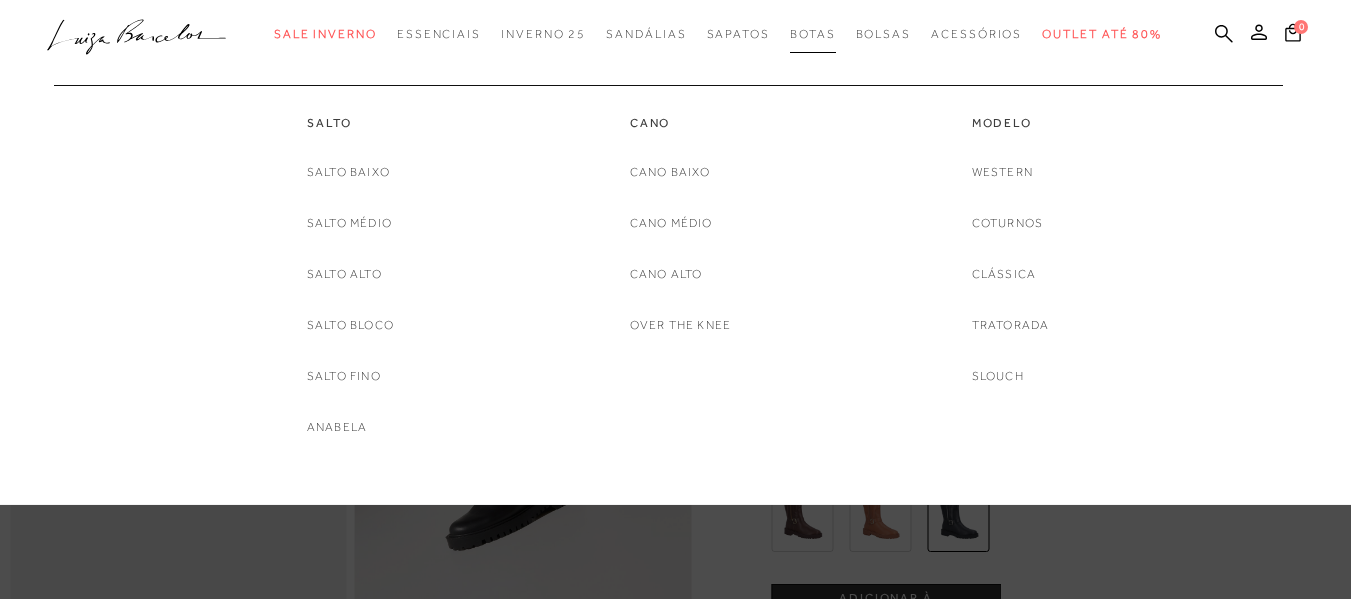 click on "Botas" at bounding box center (813, 34) 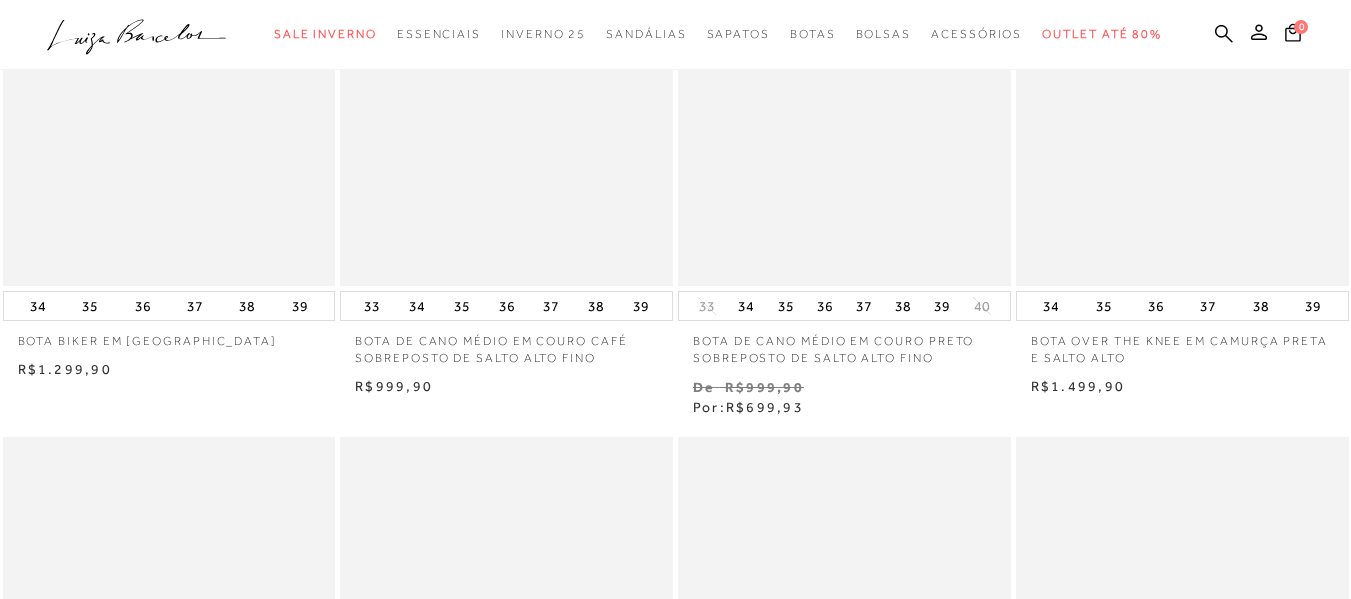 scroll, scrollTop: 1000, scrollLeft: 0, axis: vertical 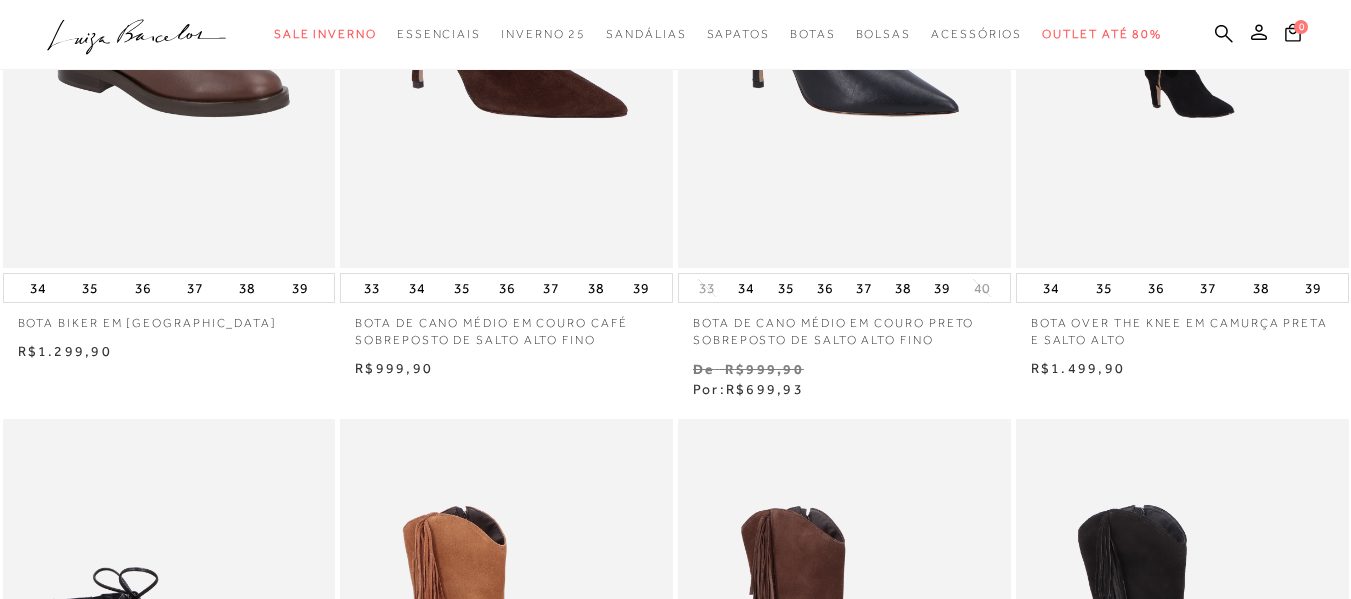 type 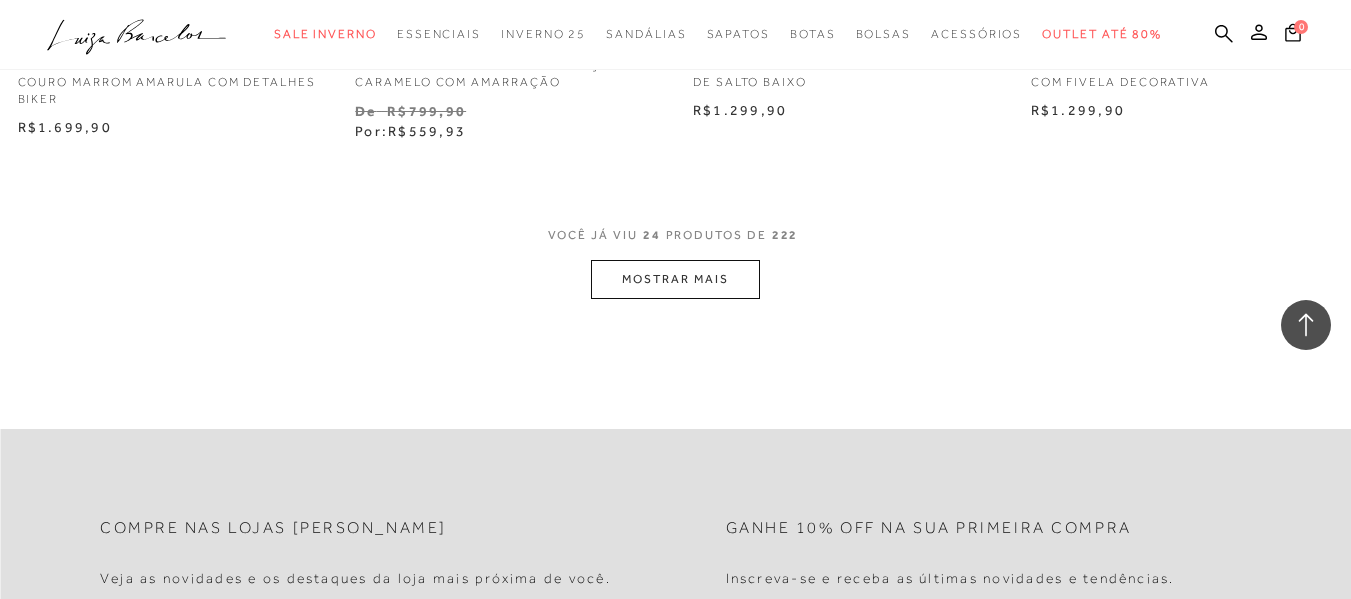 scroll, scrollTop: 3800, scrollLeft: 0, axis: vertical 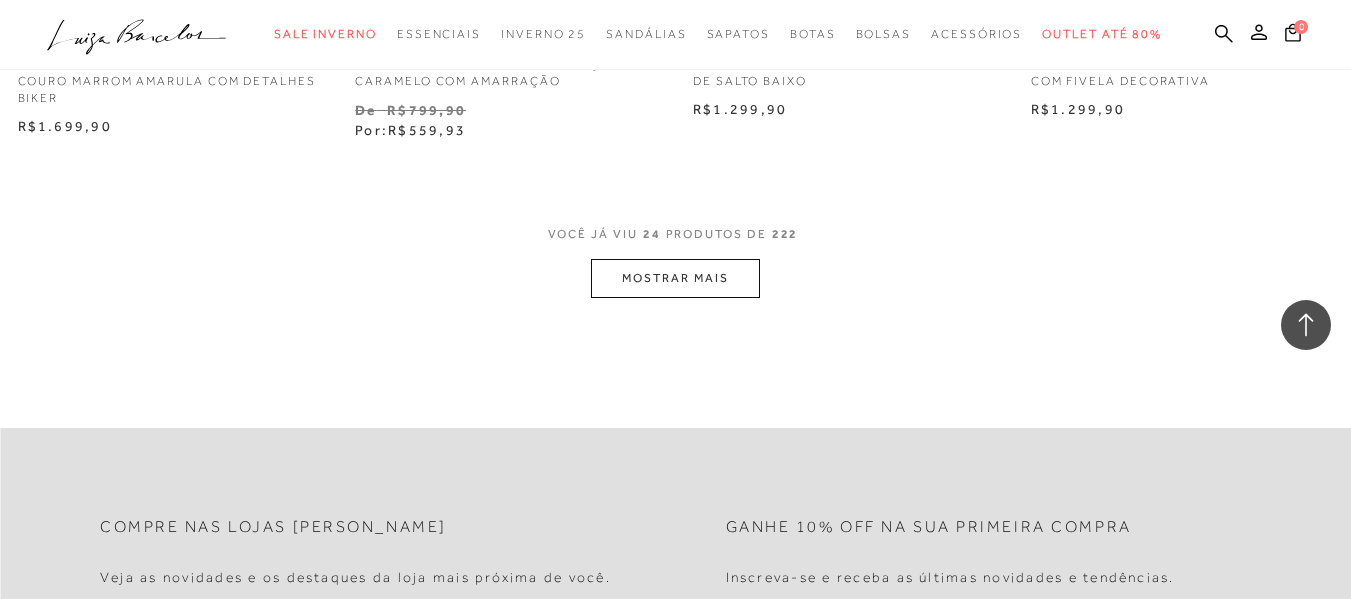 click on "MOSTRAR MAIS" at bounding box center (675, 278) 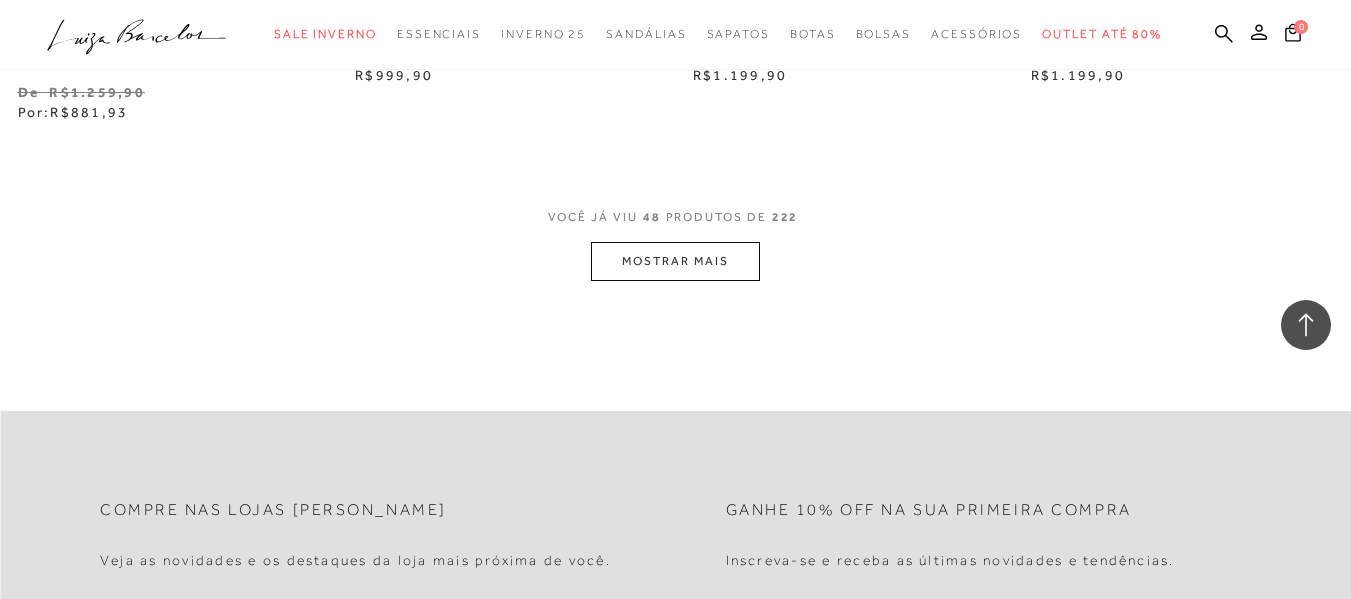 scroll, scrollTop: 7700, scrollLeft: 0, axis: vertical 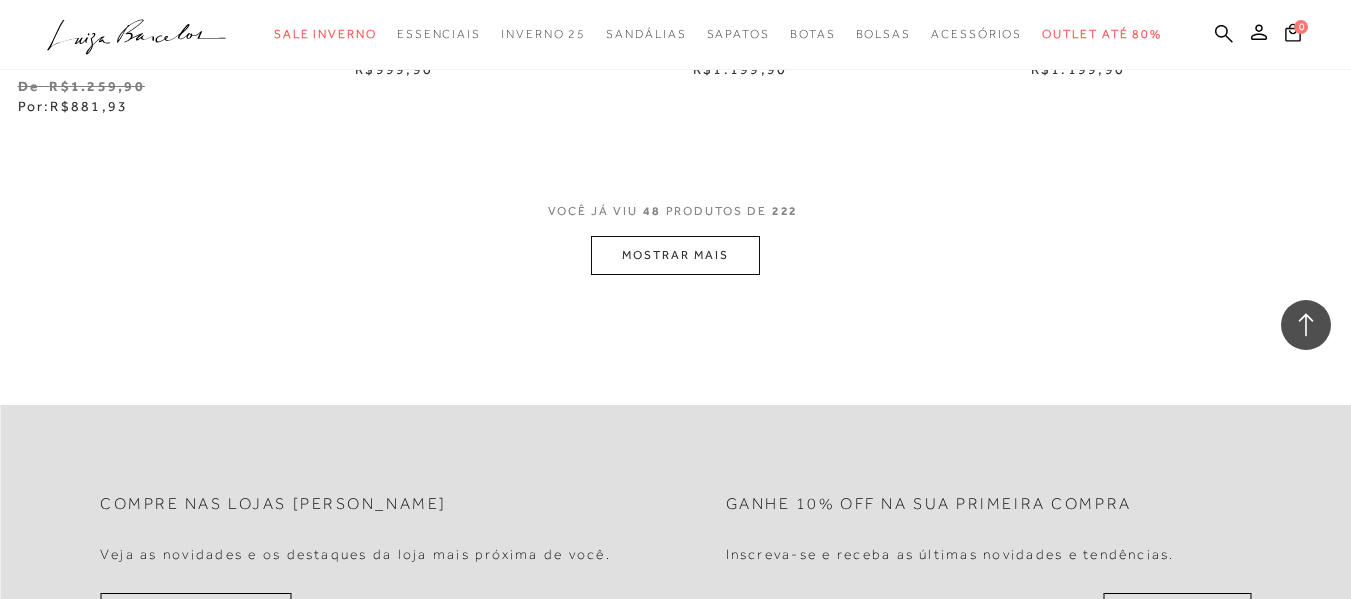 click on "MOSTRAR MAIS" at bounding box center (675, 255) 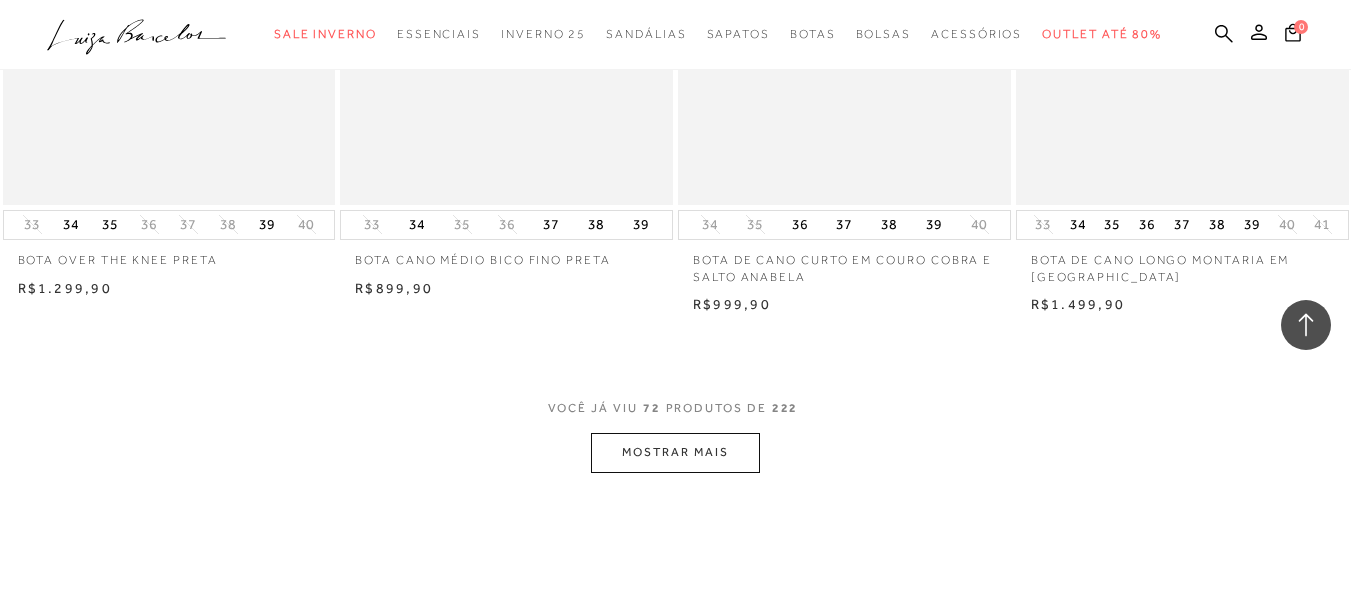 scroll, scrollTop: 11300, scrollLeft: 0, axis: vertical 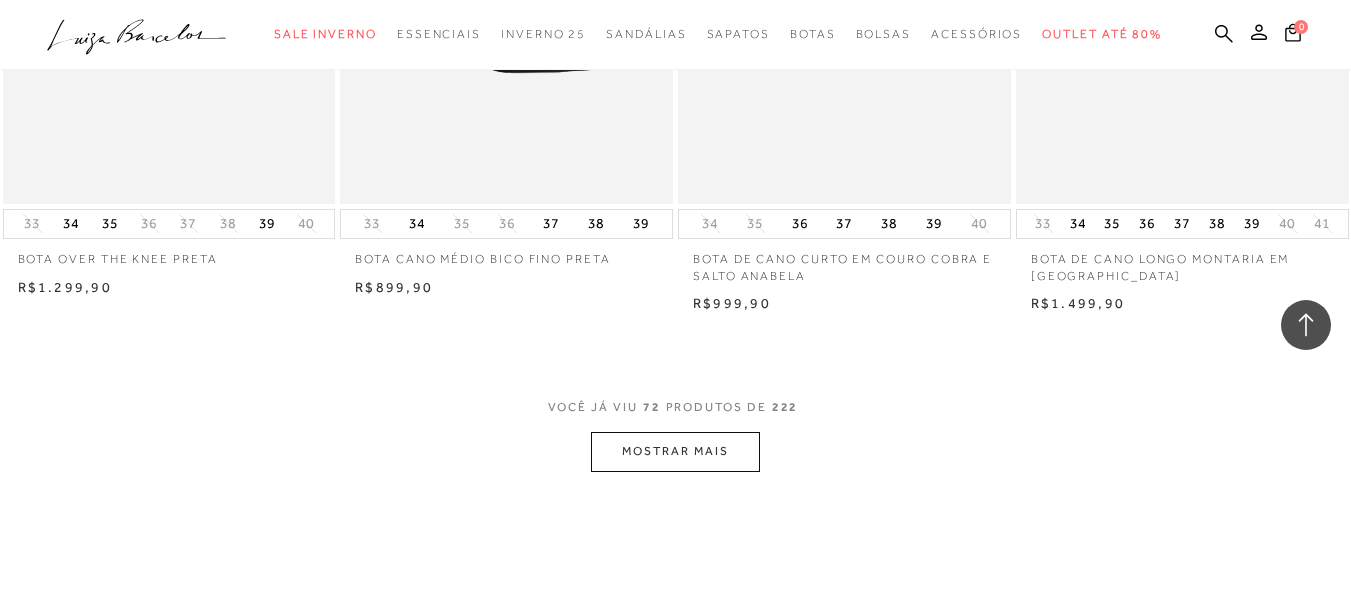 click on "MOSTRAR MAIS" at bounding box center [675, 451] 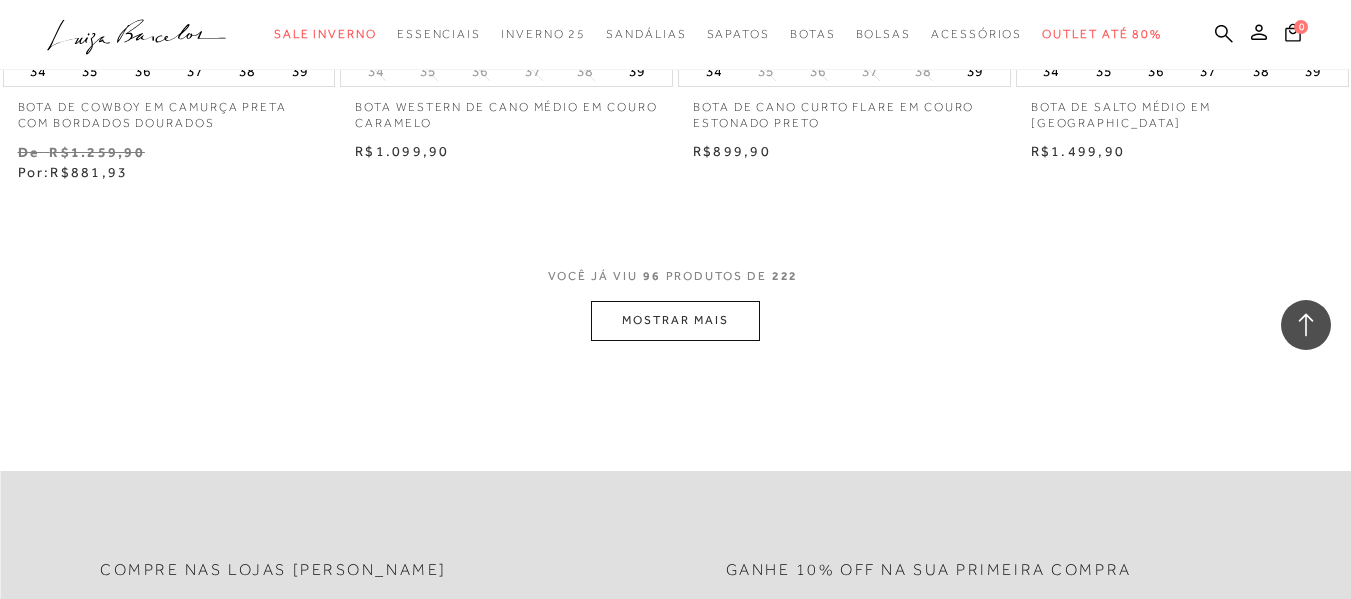 scroll, scrollTop: 15300, scrollLeft: 0, axis: vertical 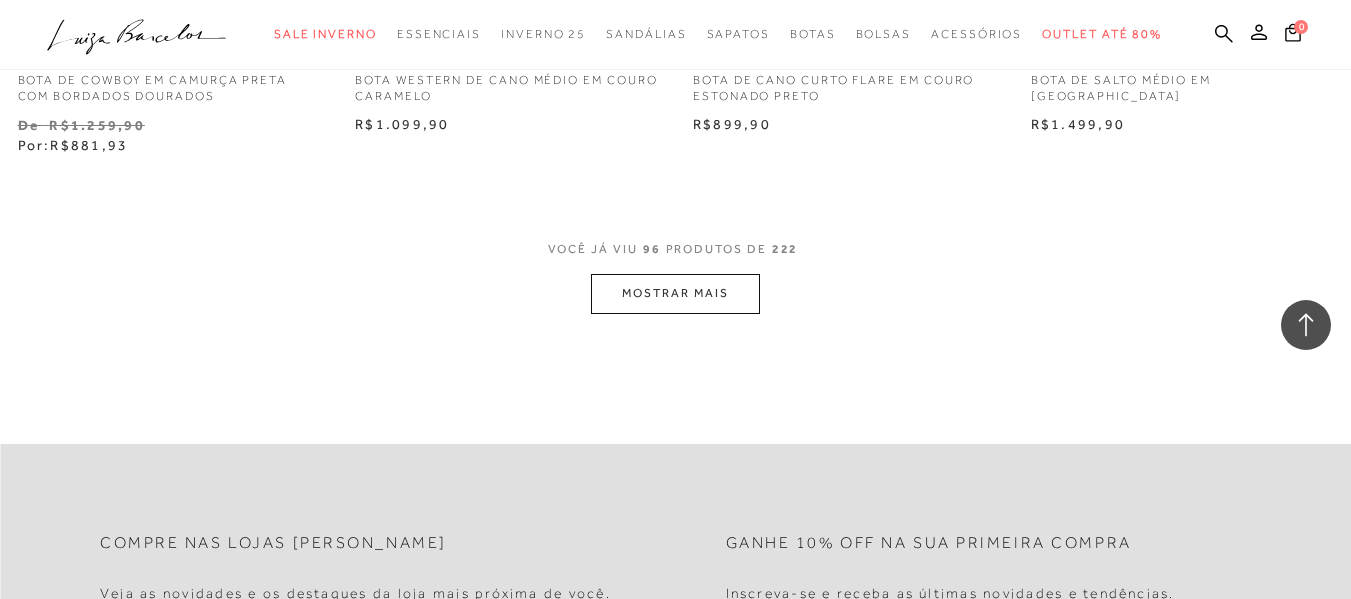 click on "MOSTRAR MAIS" at bounding box center (675, 293) 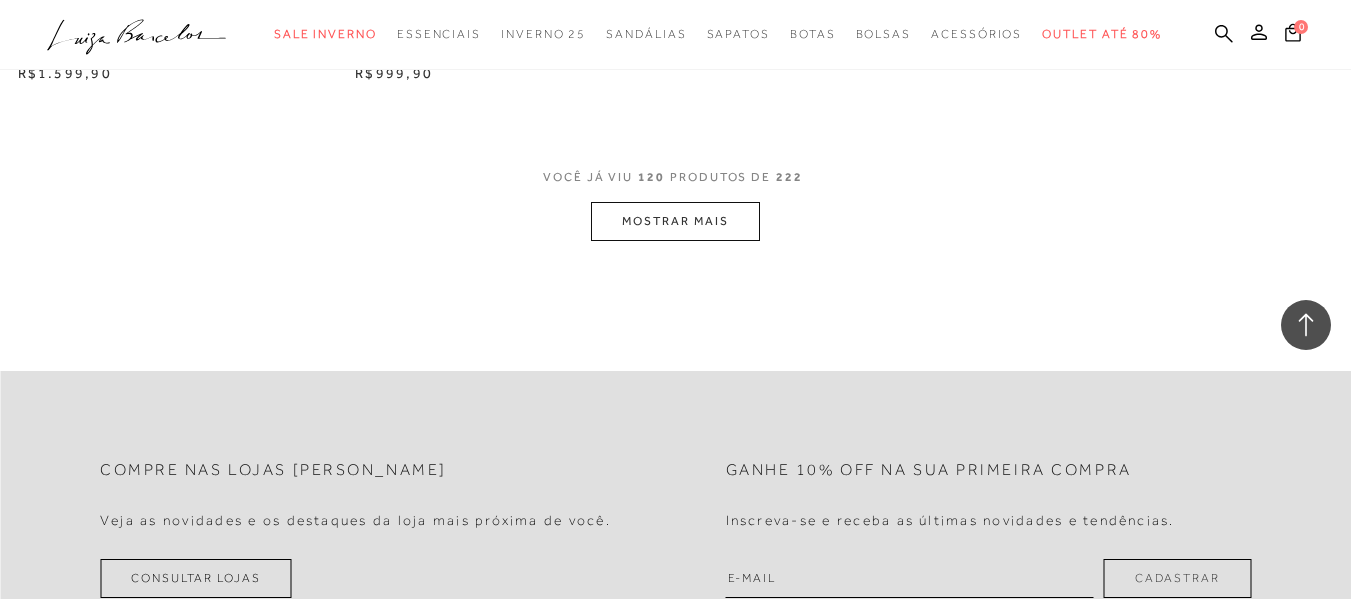 scroll, scrollTop: 19200, scrollLeft: 0, axis: vertical 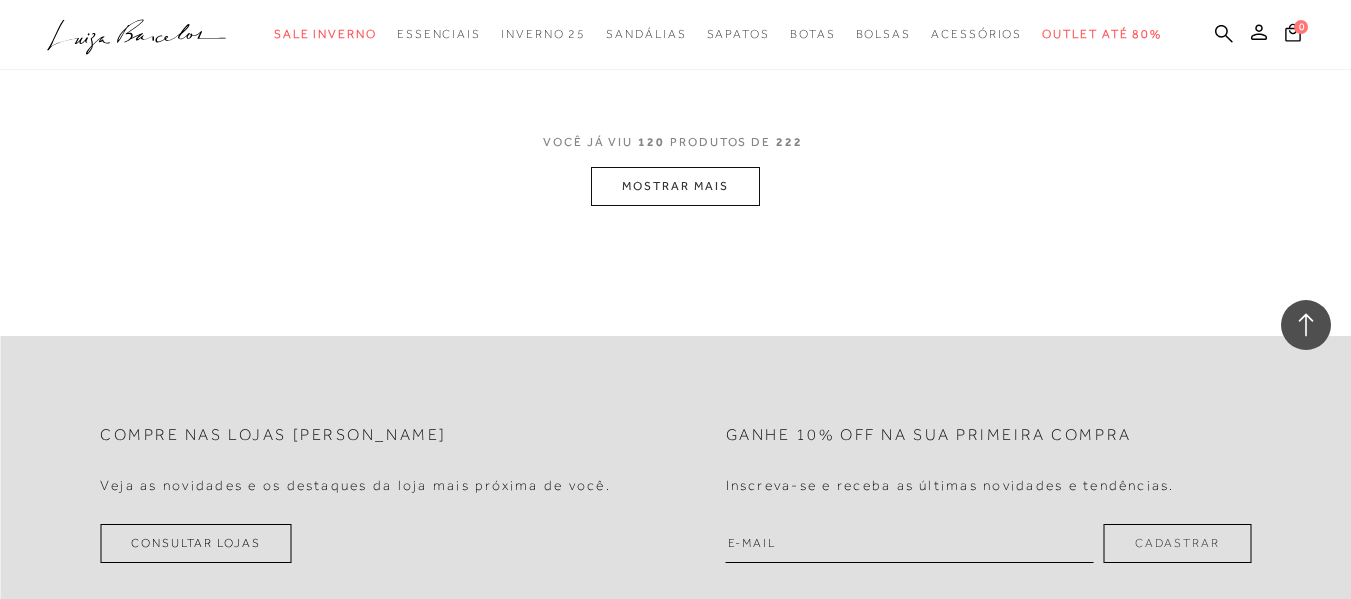 click on "MOSTRAR MAIS" at bounding box center (675, 186) 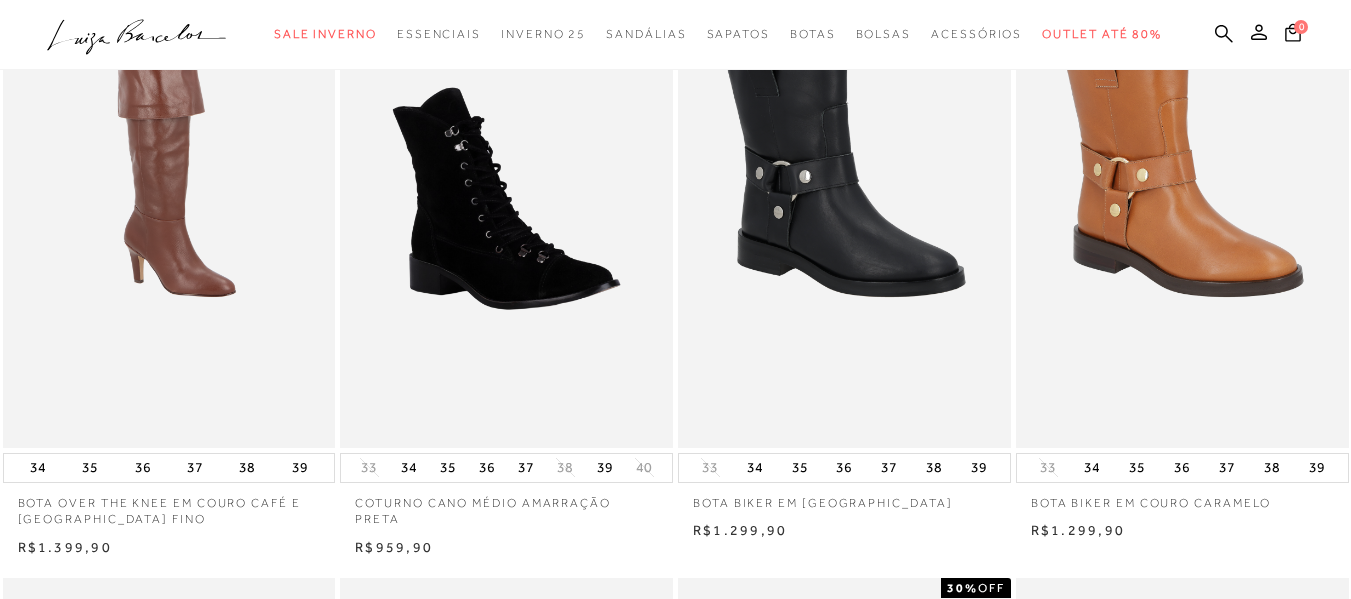 scroll, scrollTop: 200, scrollLeft: 0, axis: vertical 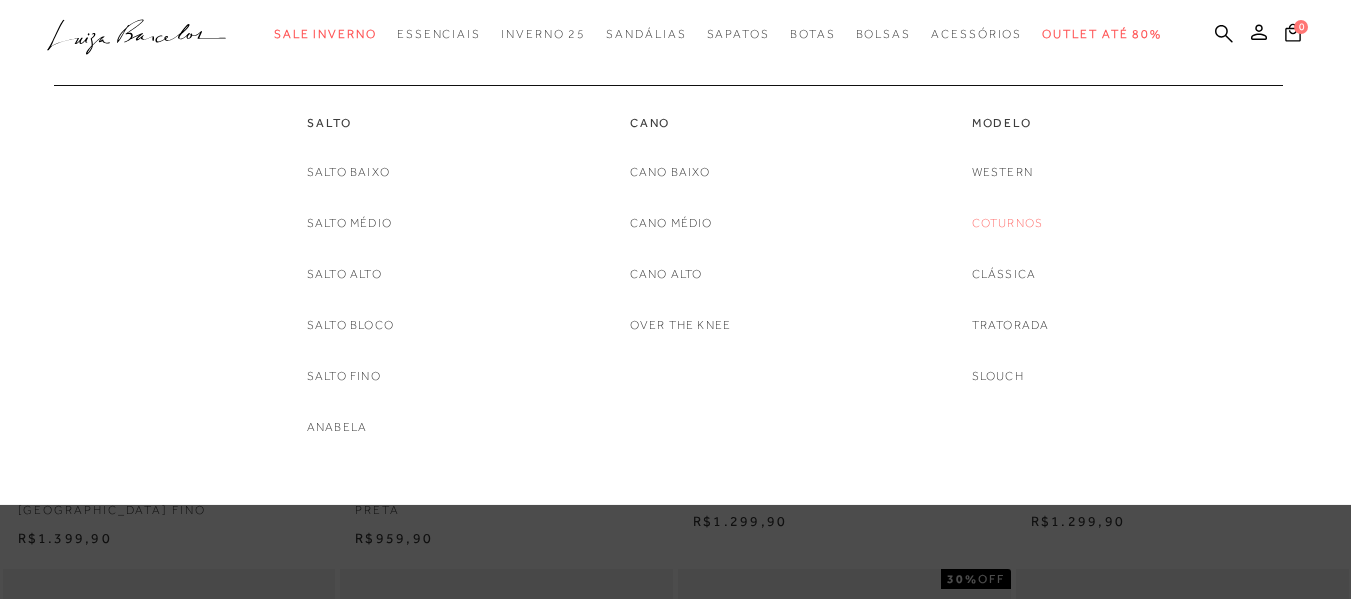 click on "Coturnos" at bounding box center [1008, 223] 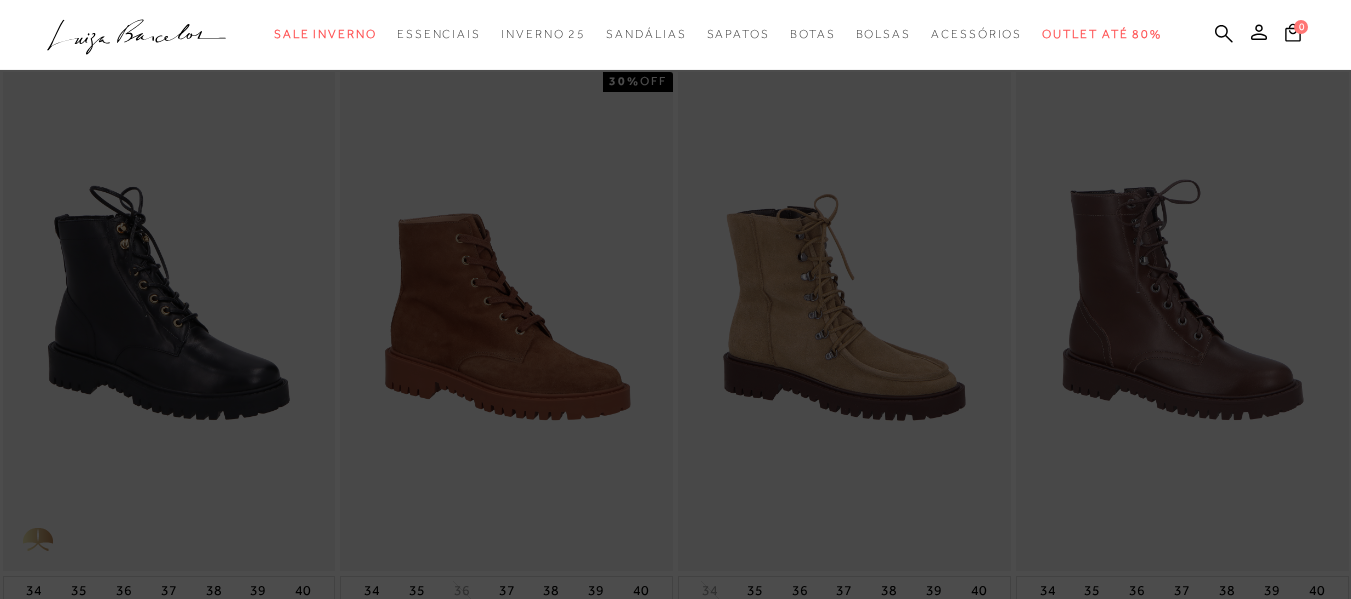 scroll, scrollTop: 0, scrollLeft: 0, axis: both 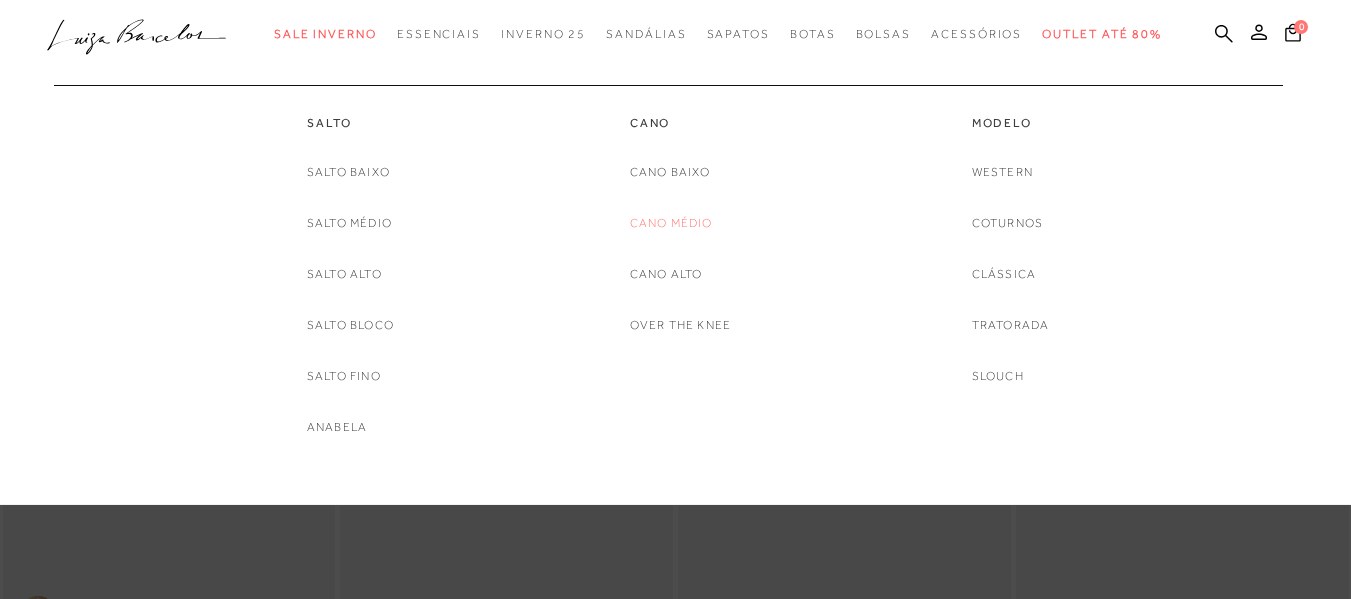 click on "Cano Médio" at bounding box center [671, 223] 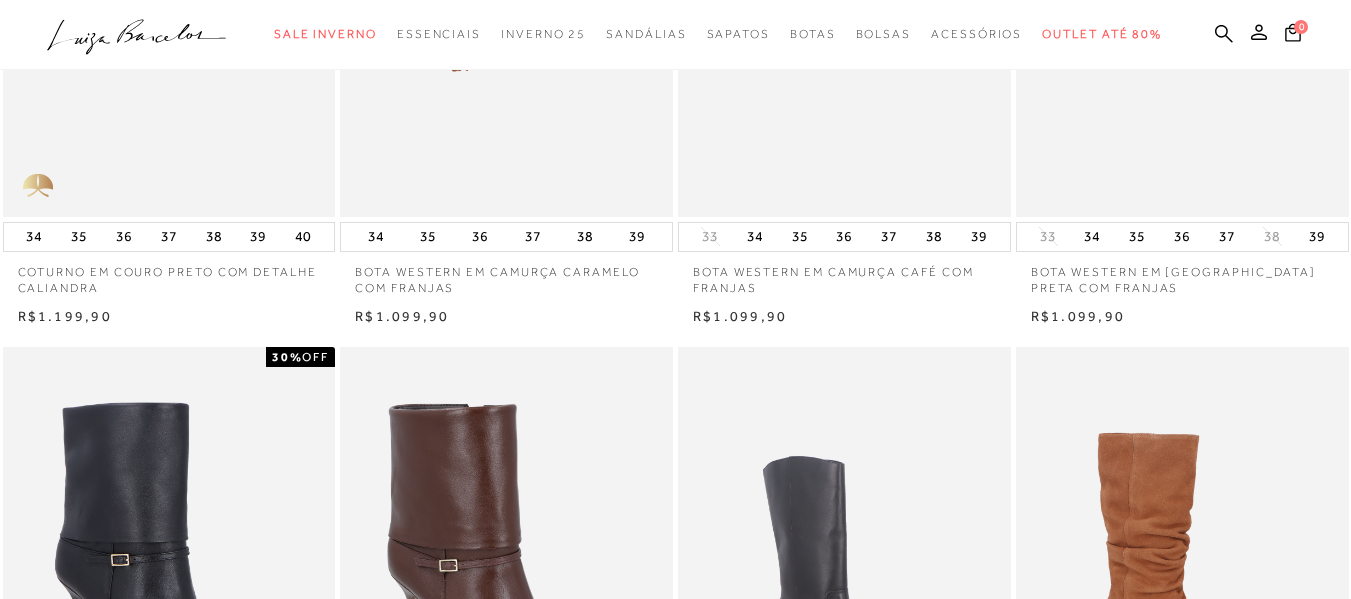scroll, scrollTop: 400, scrollLeft: 0, axis: vertical 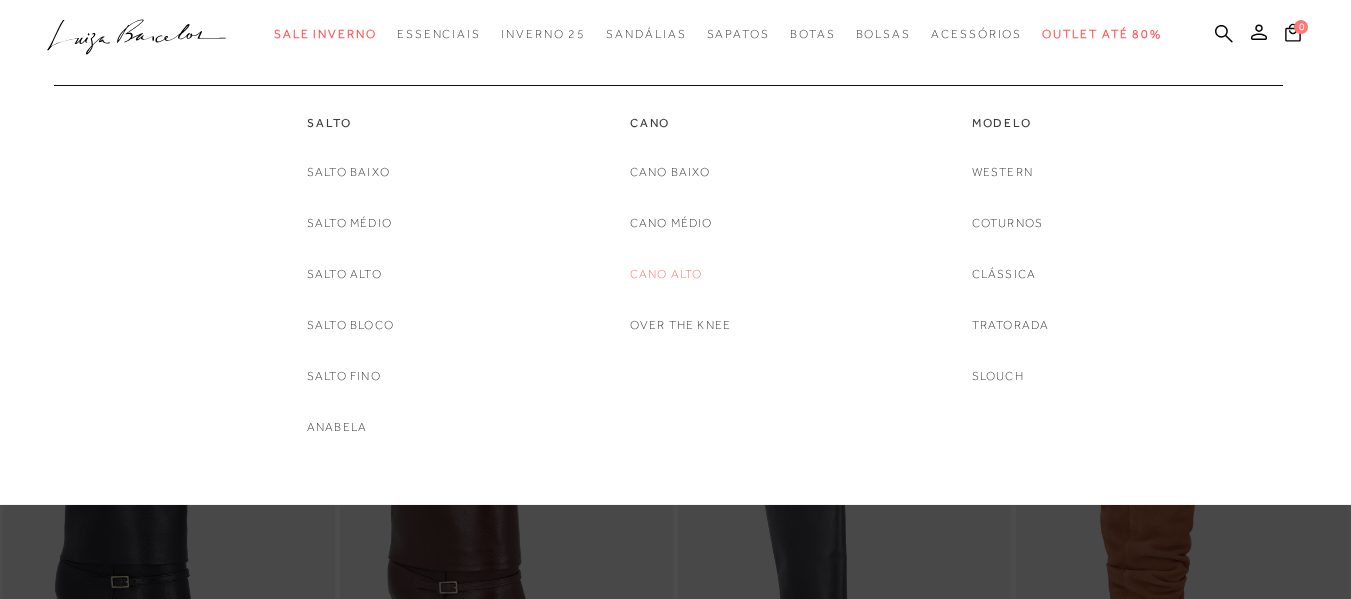 click on "Cano Alto" at bounding box center [666, 274] 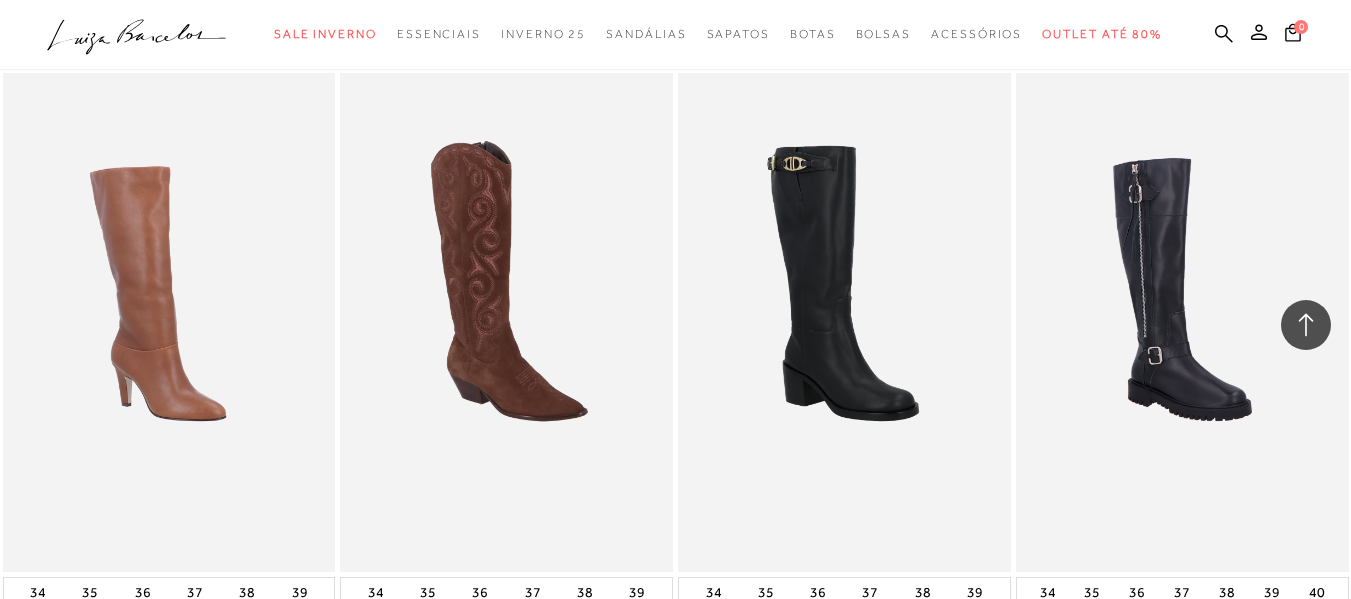 scroll, scrollTop: 3200, scrollLeft: 0, axis: vertical 